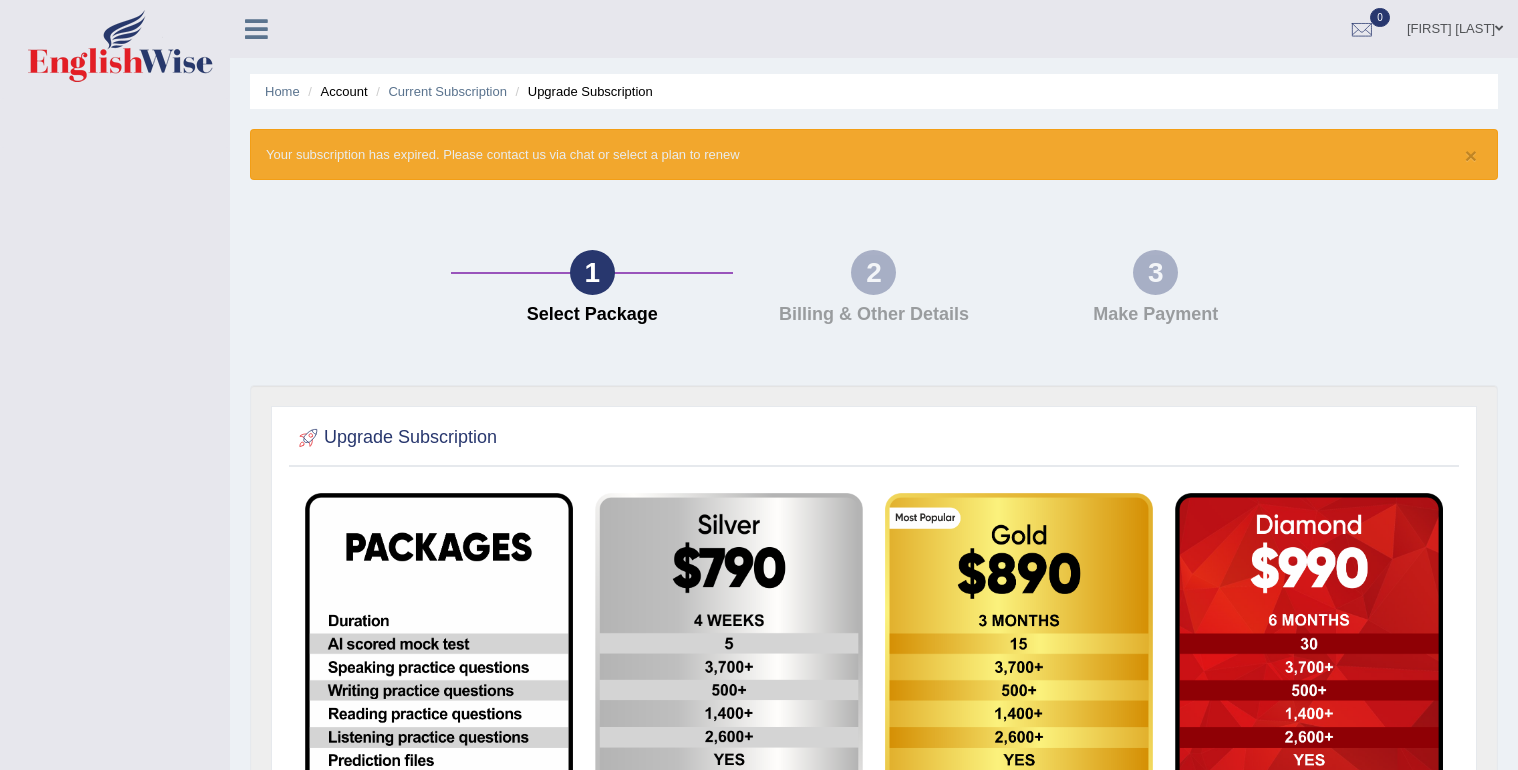 scroll, scrollTop: 0, scrollLeft: 0, axis: both 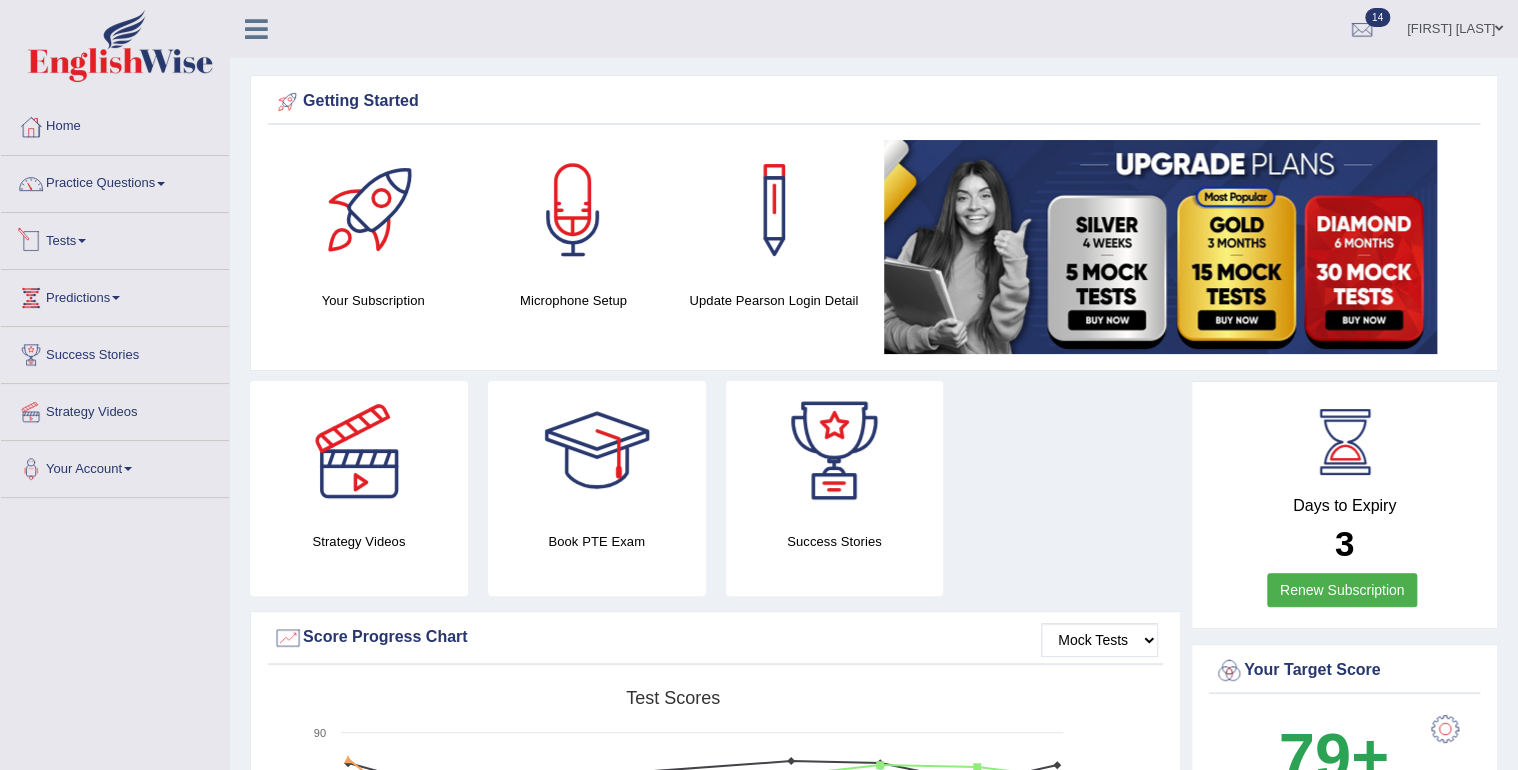 click on "Tests" at bounding box center [115, 238] 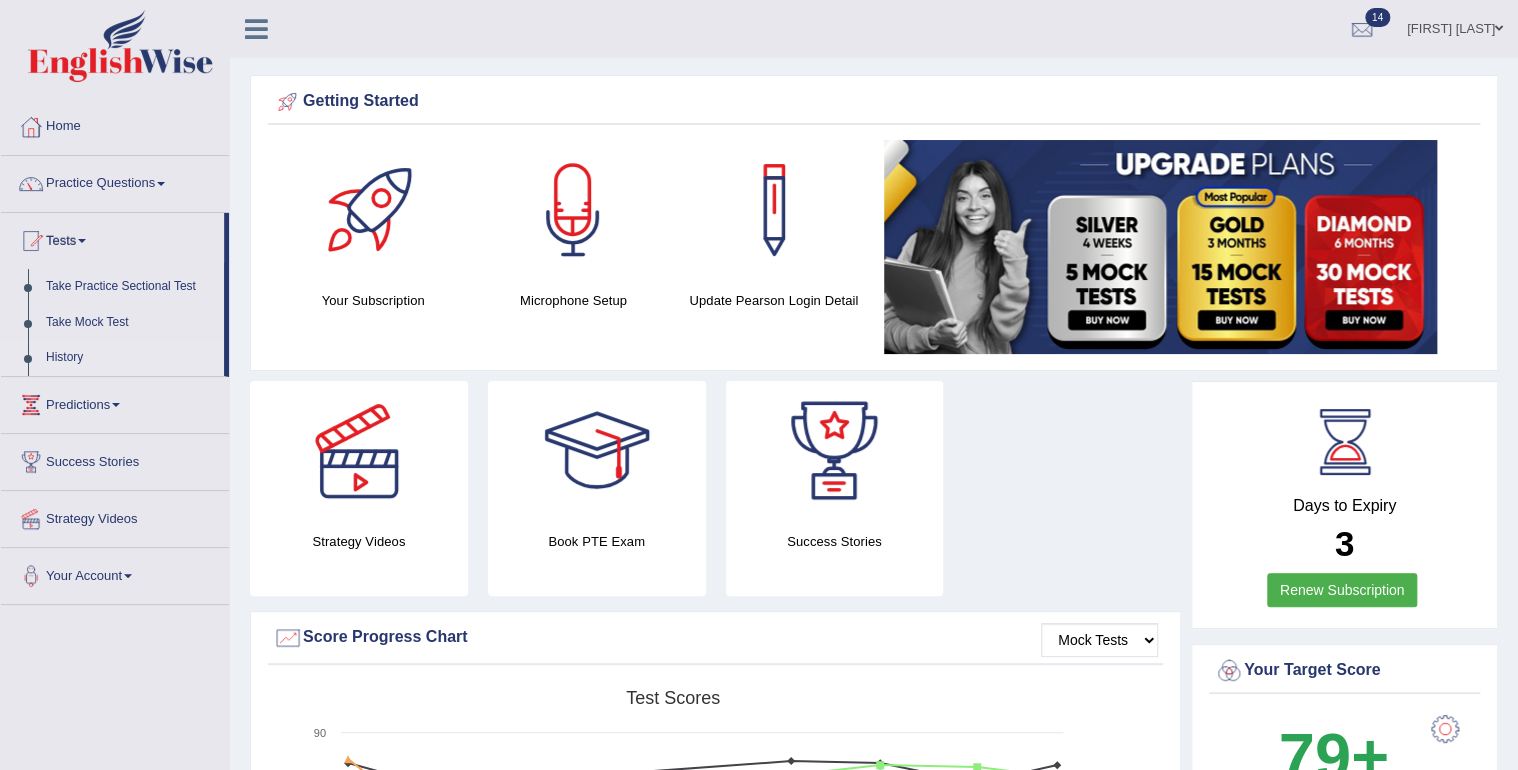 click on "History" at bounding box center [130, 358] 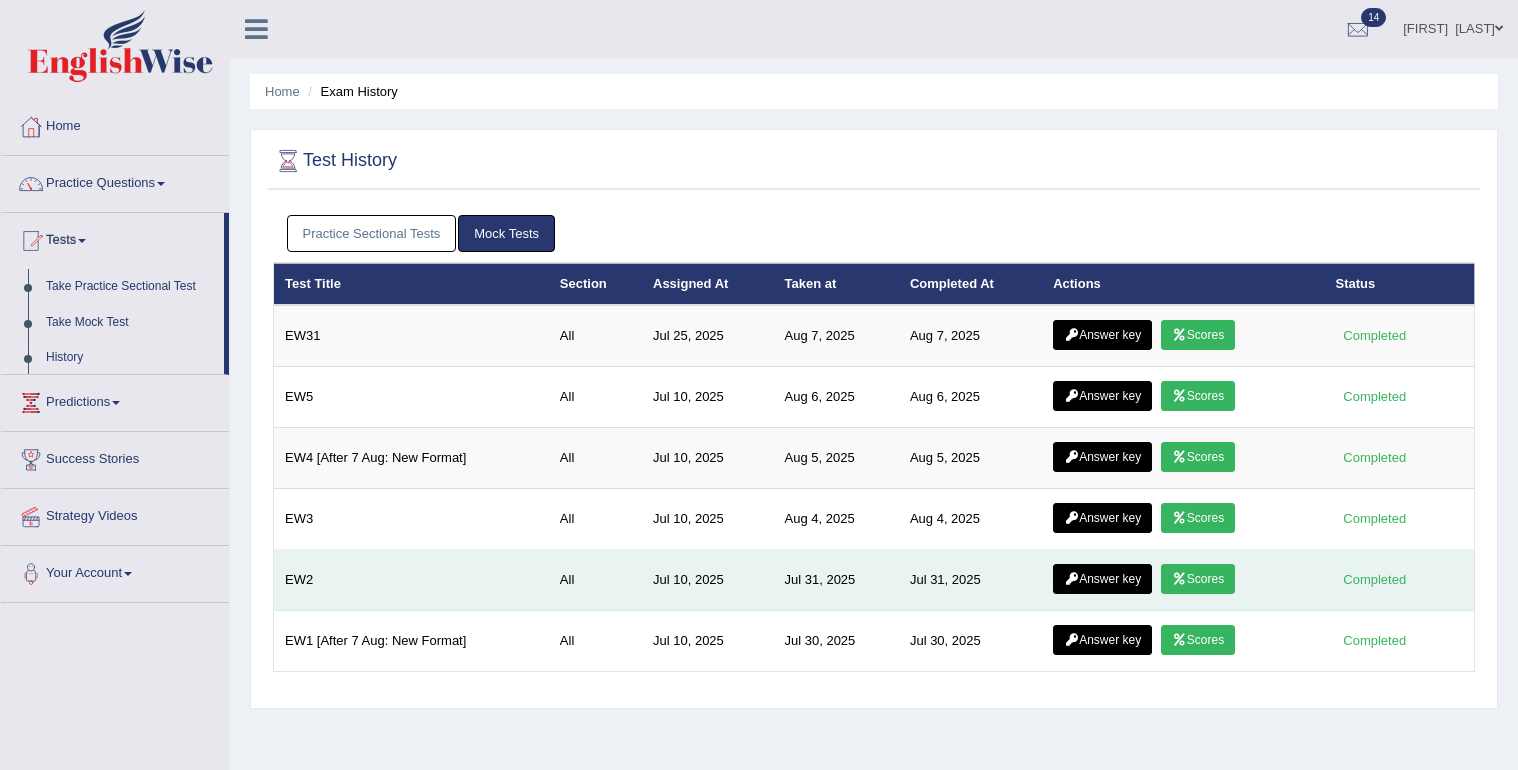 scroll, scrollTop: 0, scrollLeft: 0, axis: both 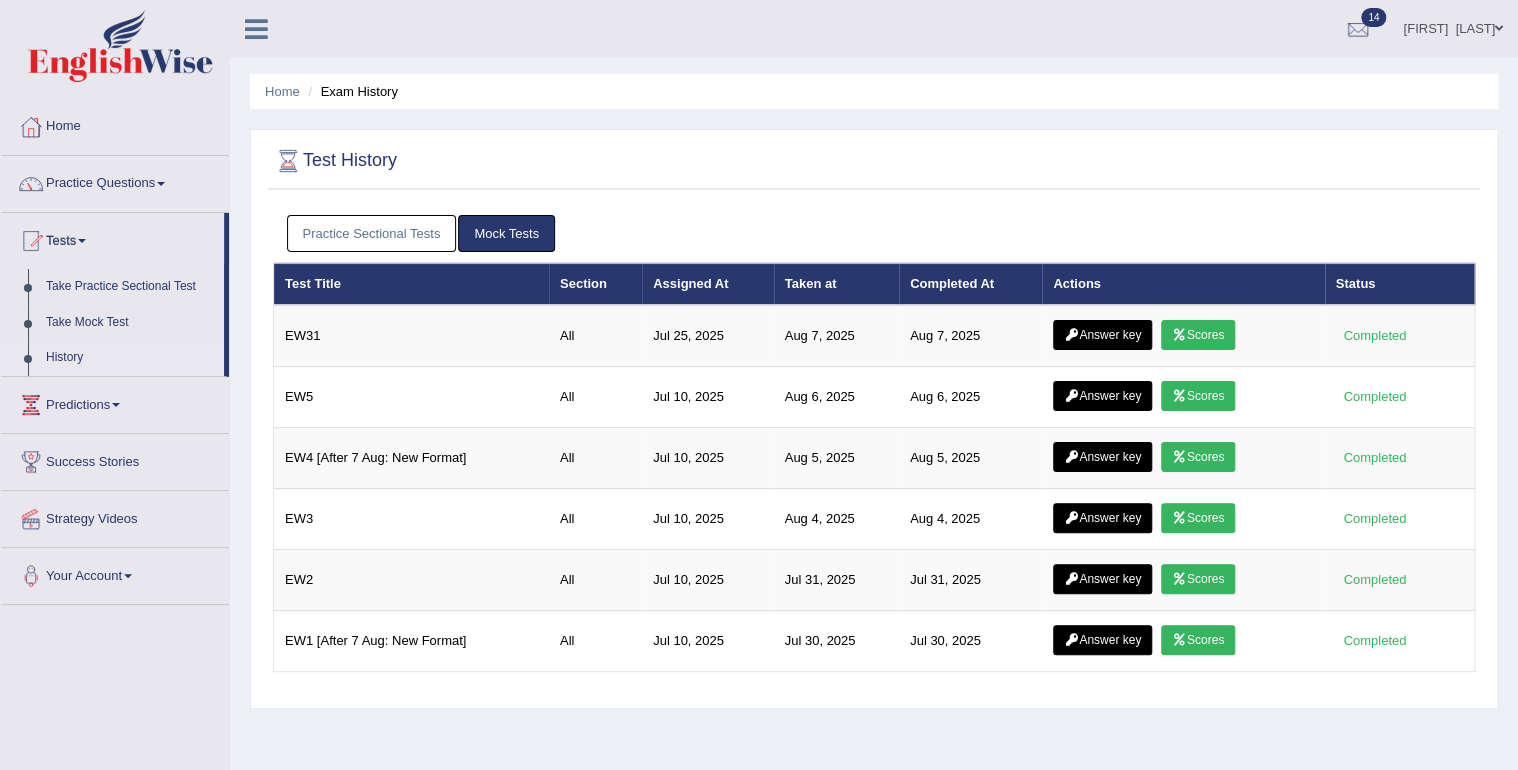 click on "Practice Sectional Tests" at bounding box center (372, 233) 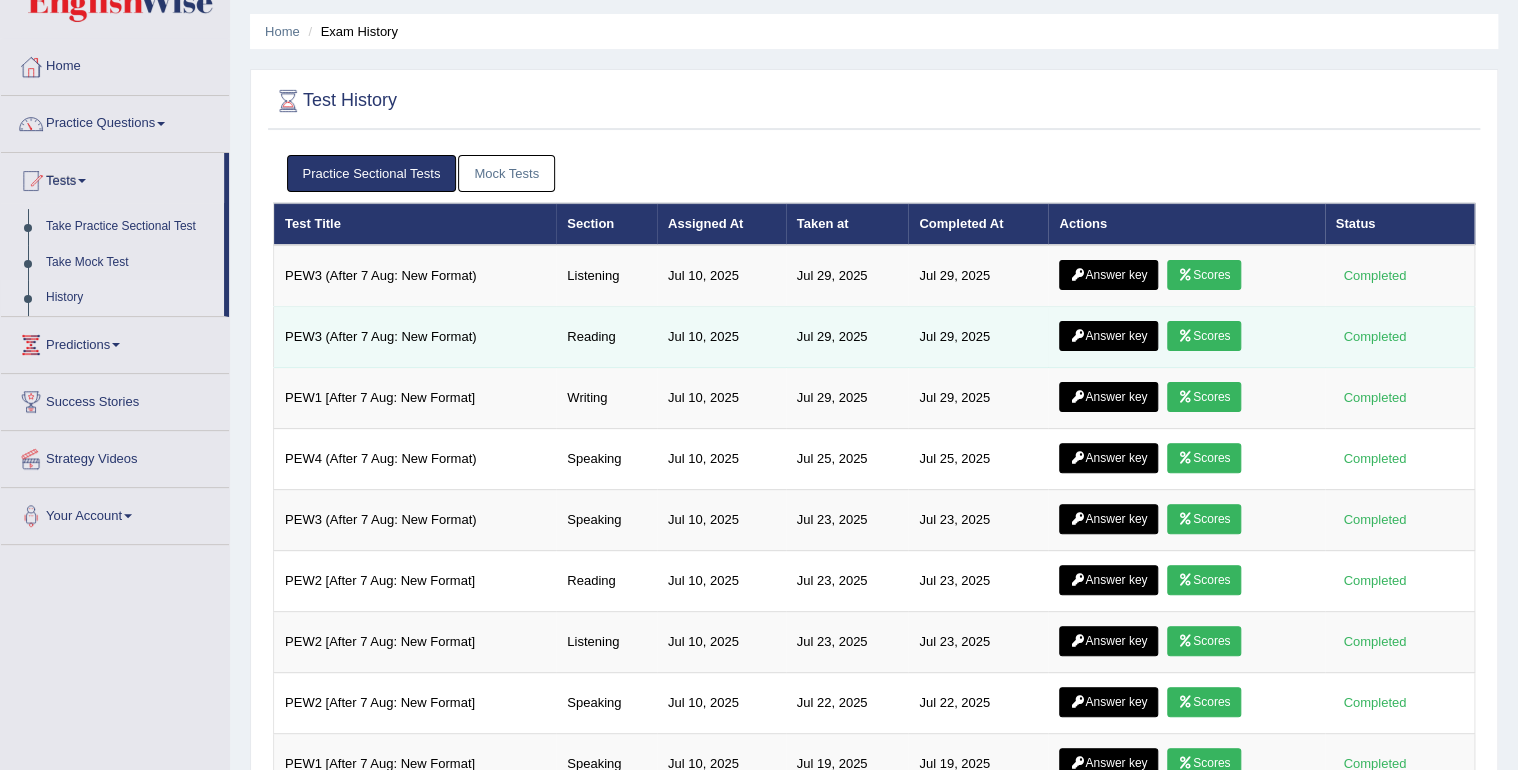 scroll, scrollTop: 56, scrollLeft: 0, axis: vertical 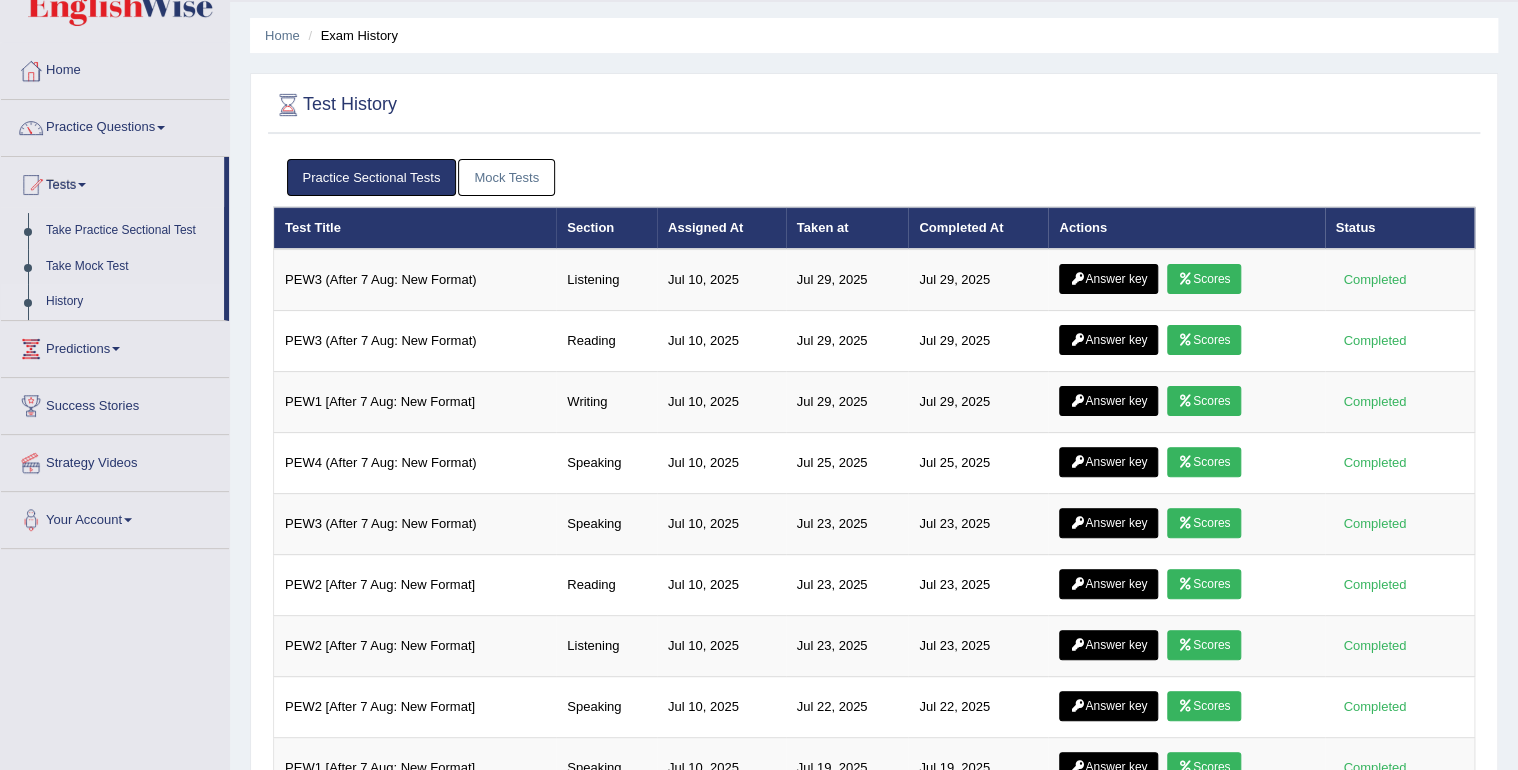 click on "Mock Tests" at bounding box center (506, 177) 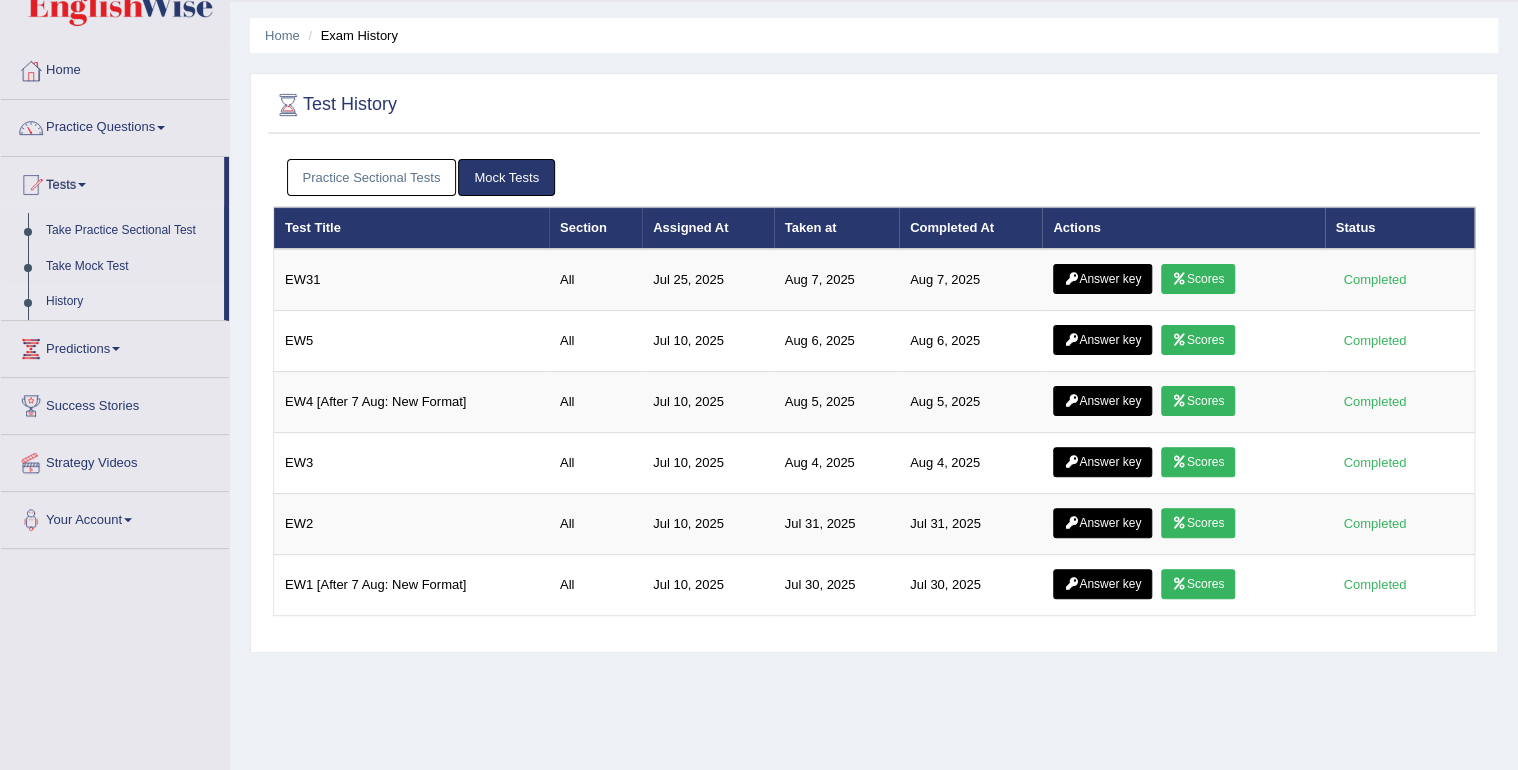 click on "History" at bounding box center (130, 302) 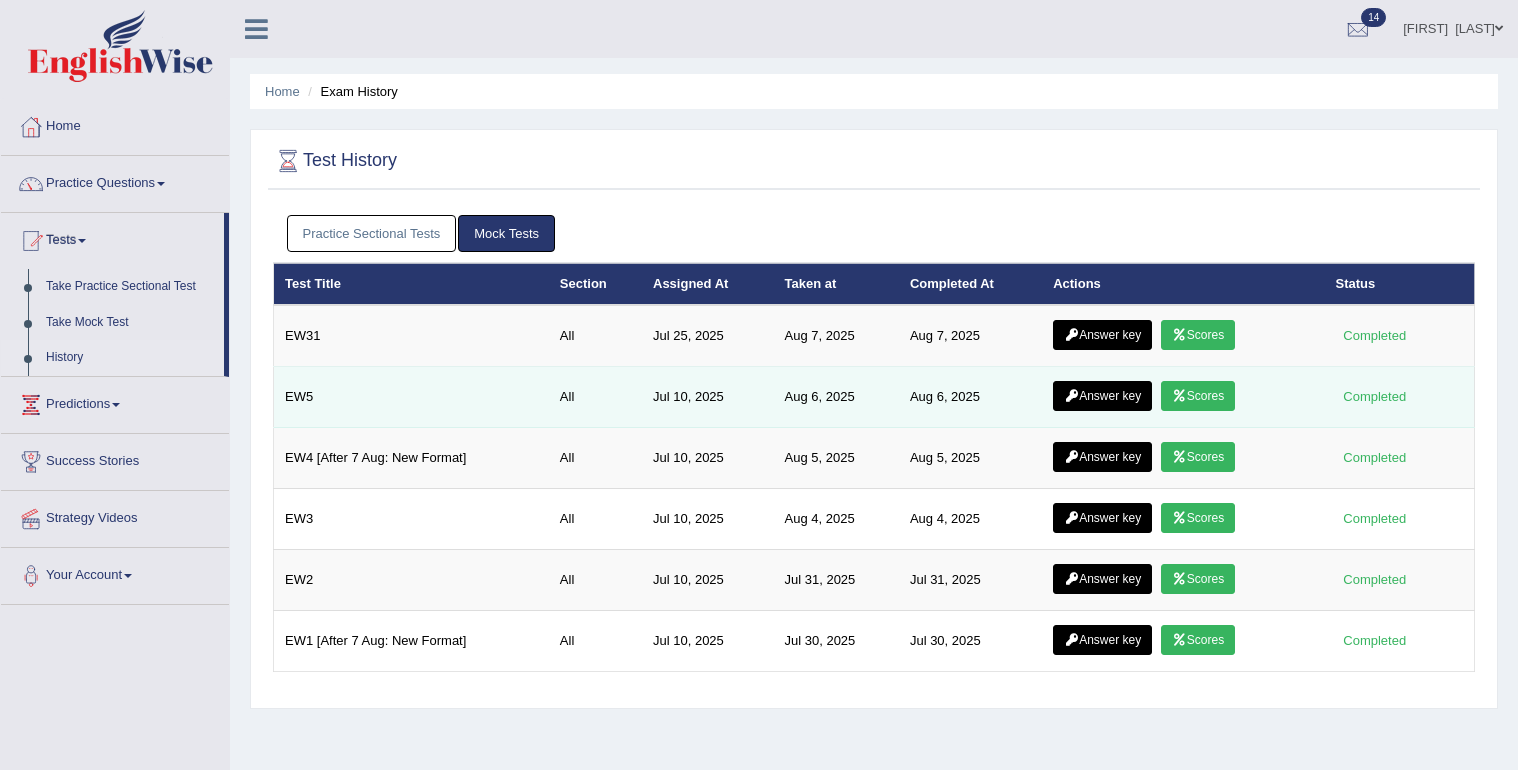 scroll, scrollTop: 0, scrollLeft: 0, axis: both 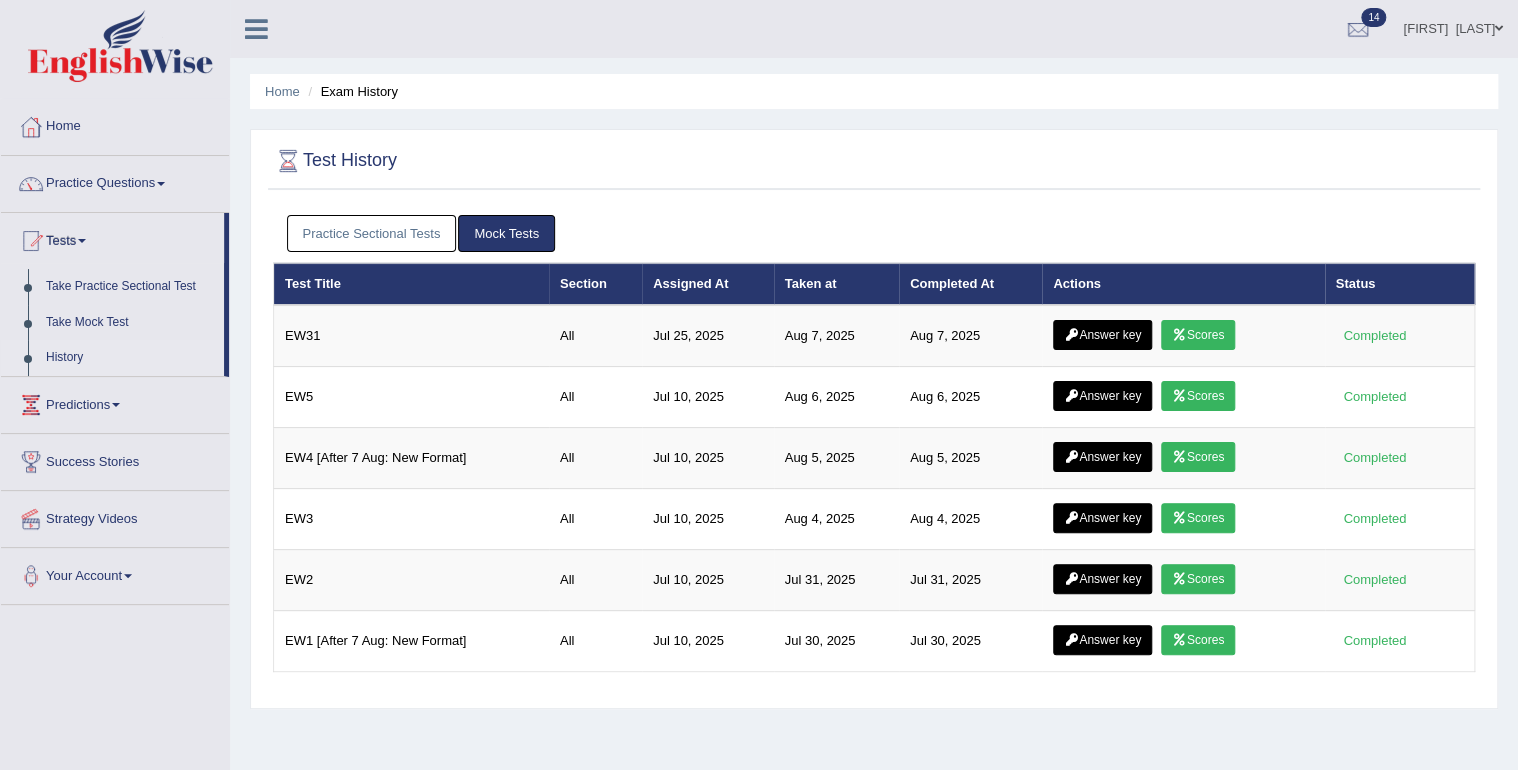 click on "Mock Tests" at bounding box center [506, 233] 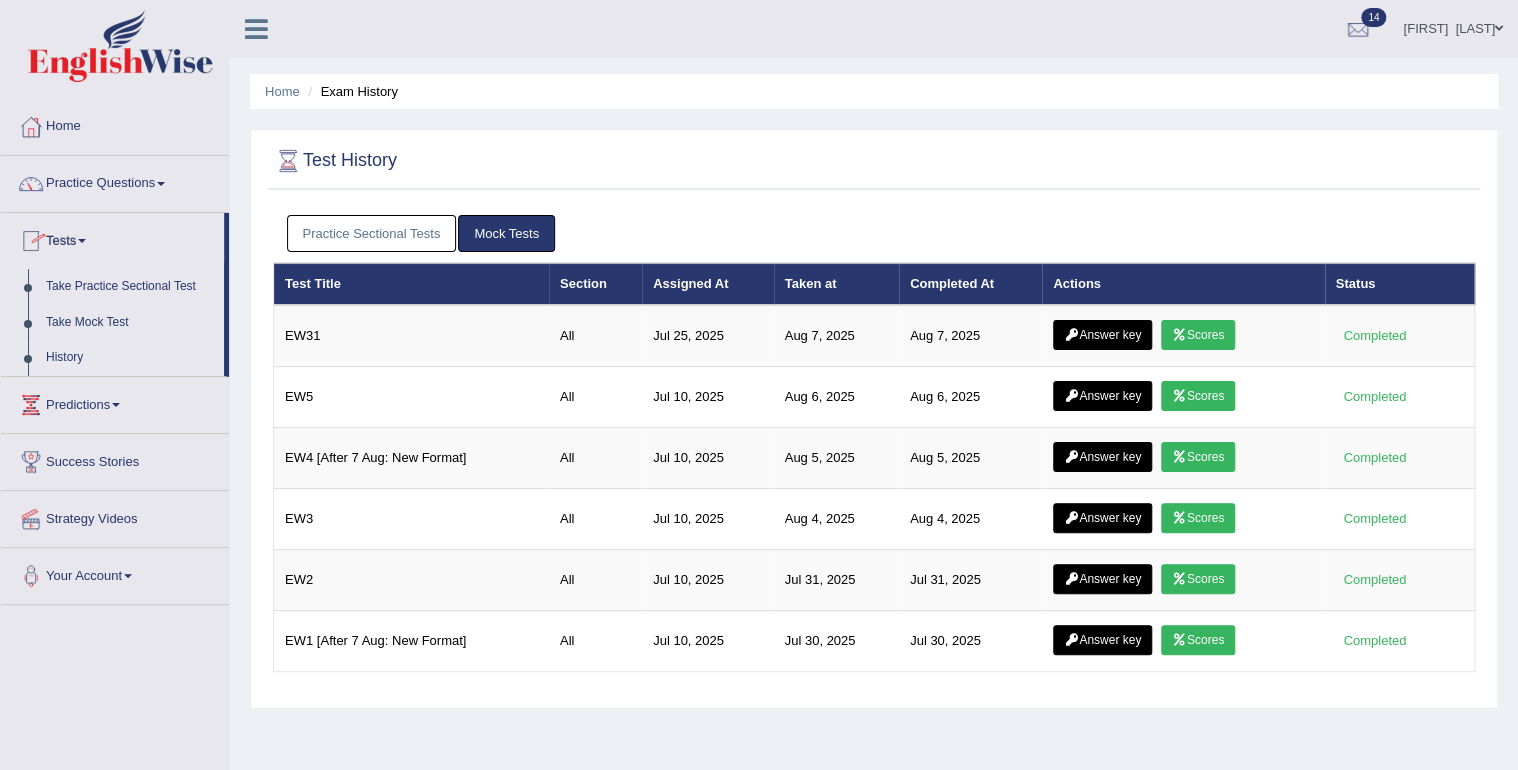 click on "Tests" at bounding box center [112, 238] 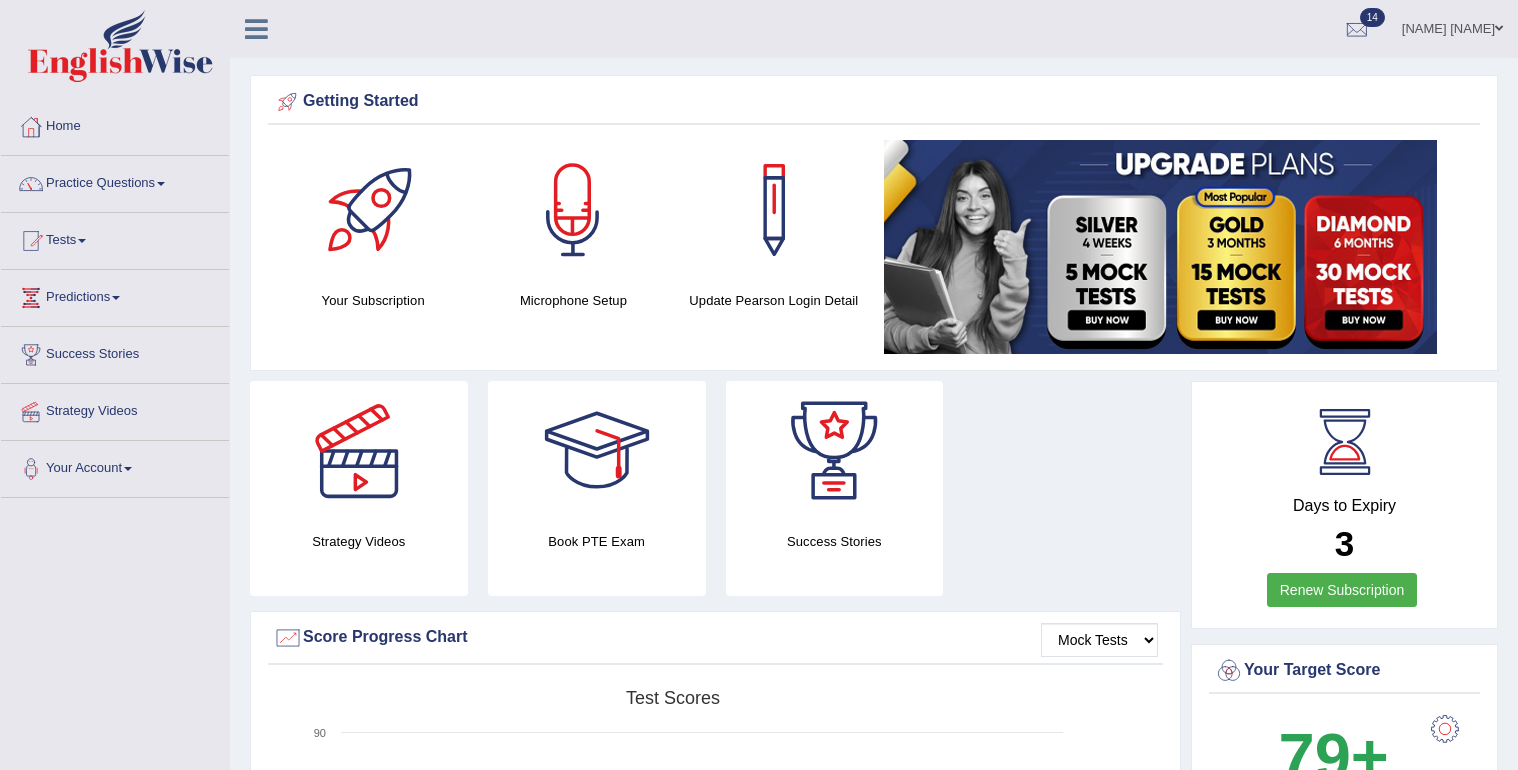 scroll, scrollTop: 0, scrollLeft: 0, axis: both 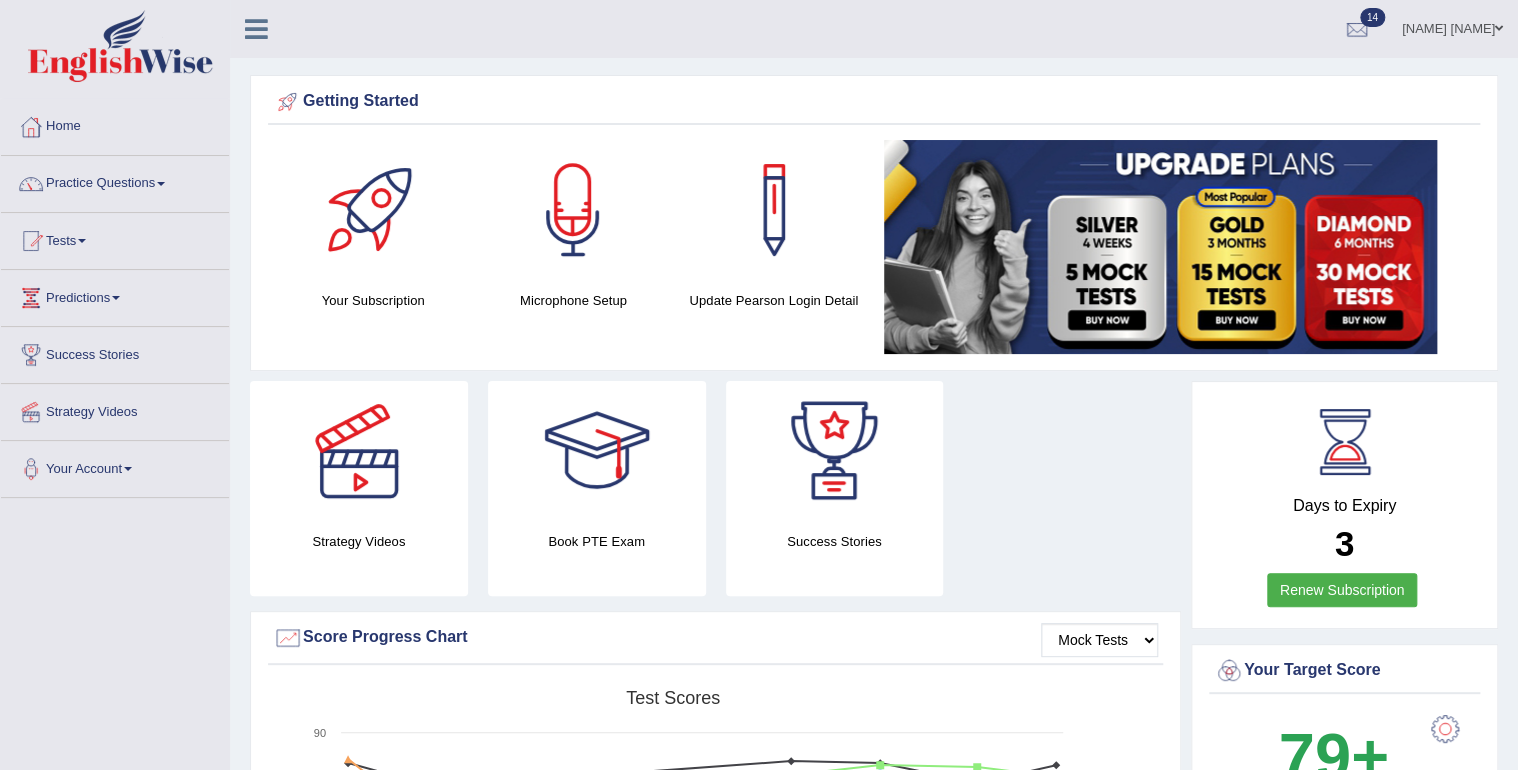 click on "[FIRST] [LAST]" at bounding box center (1452, 26) 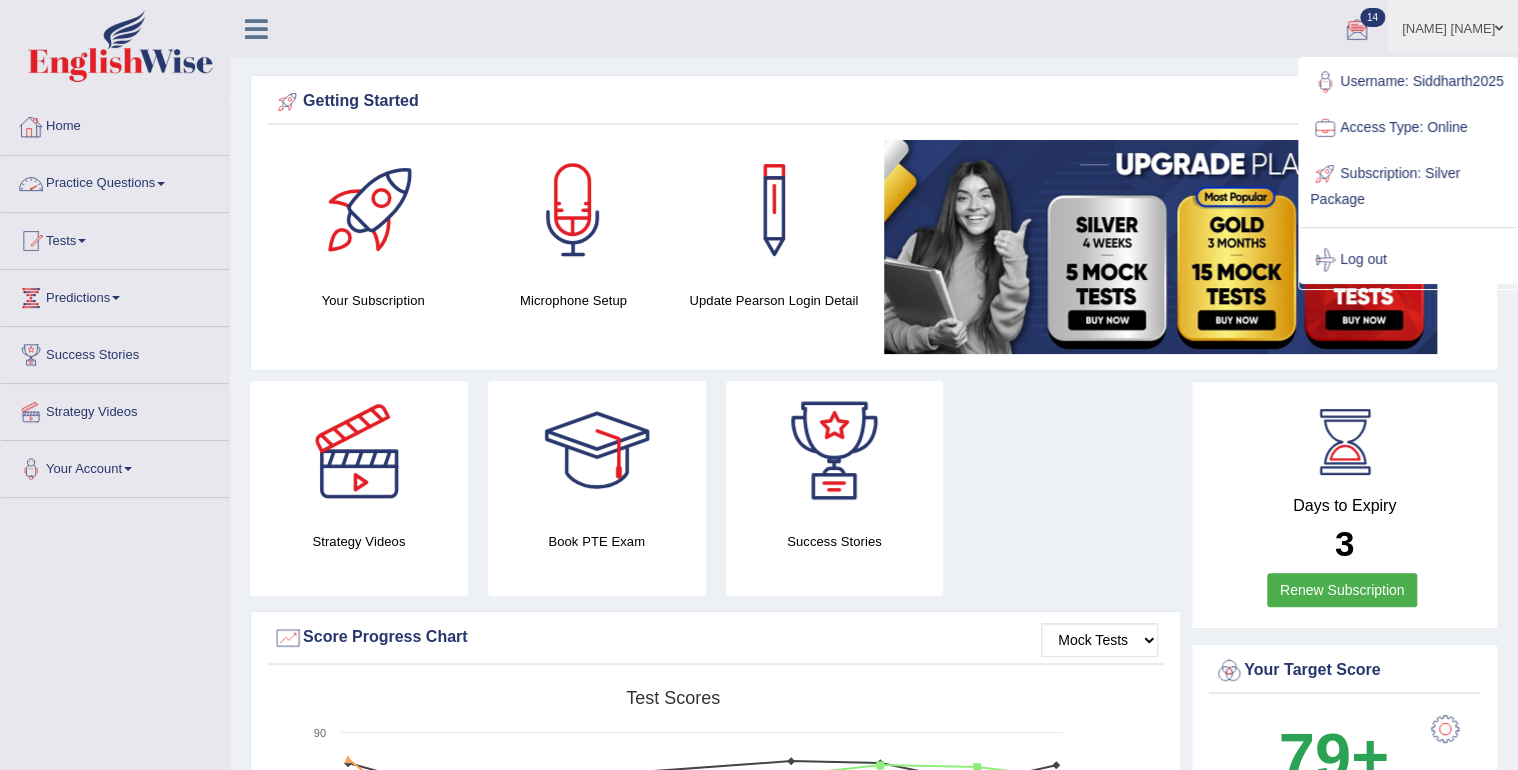 click on "Home" at bounding box center (115, 124) 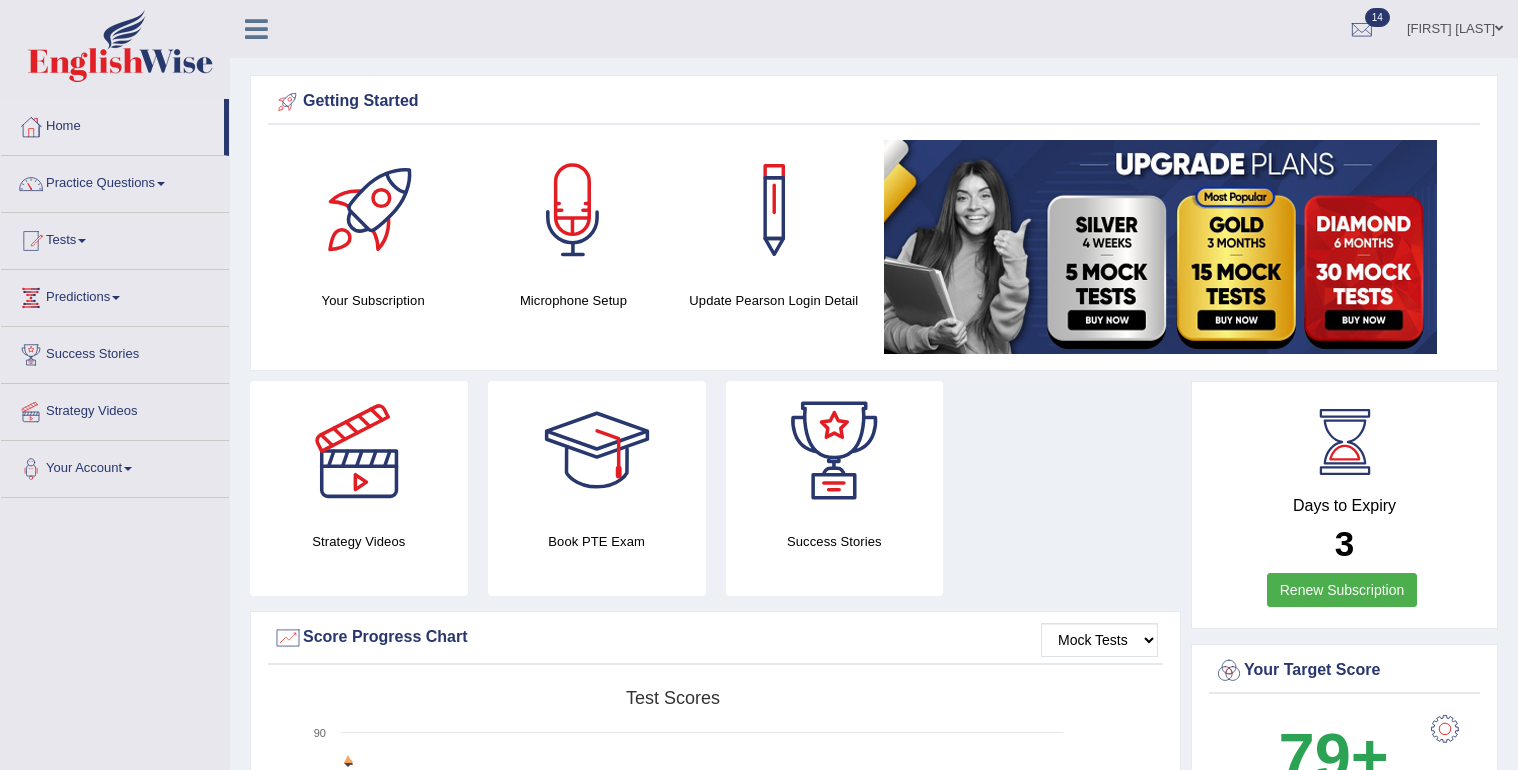 scroll, scrollTop: 0, scrollLeft: 0, axis: both 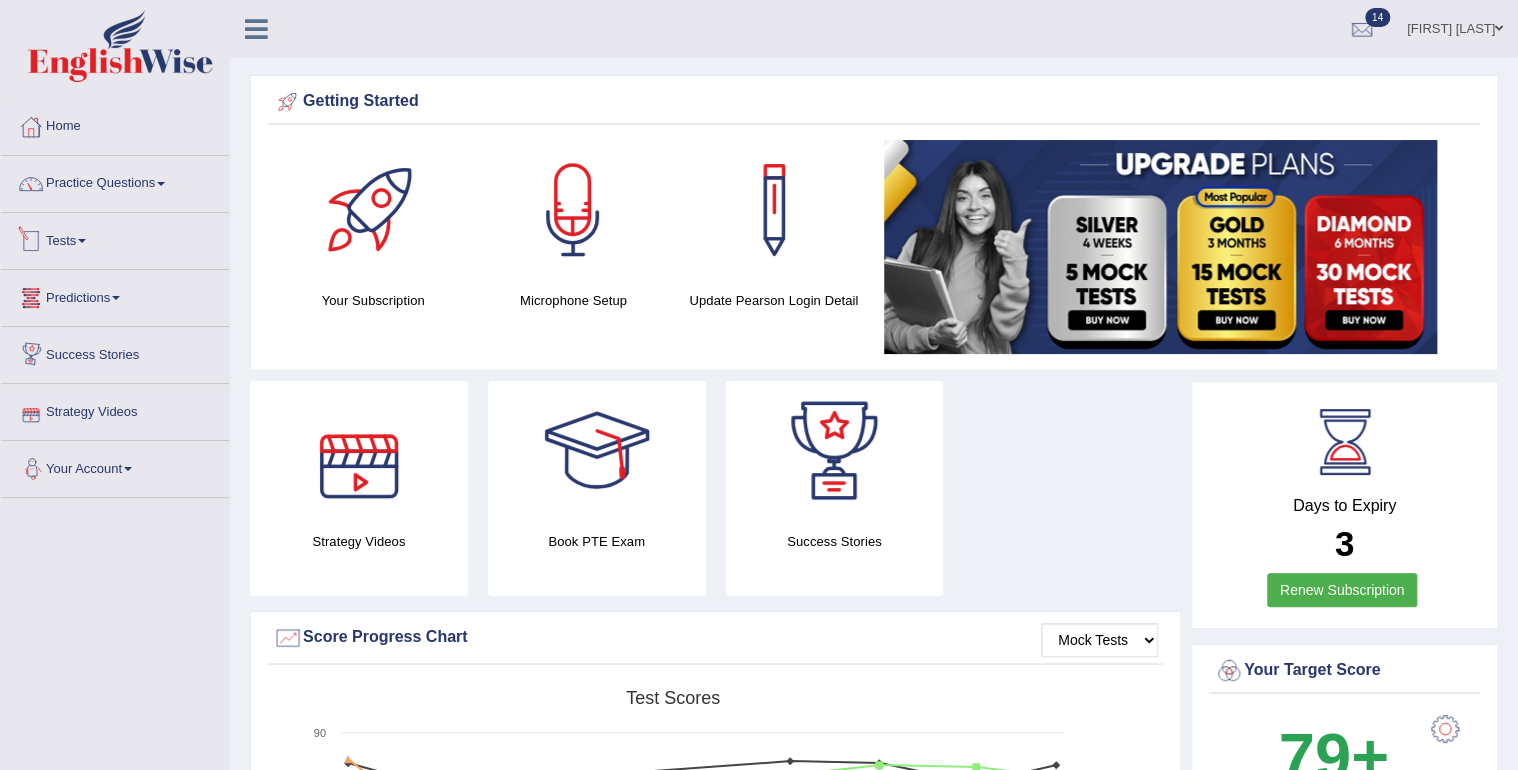 click at bounding box center [82, 241] 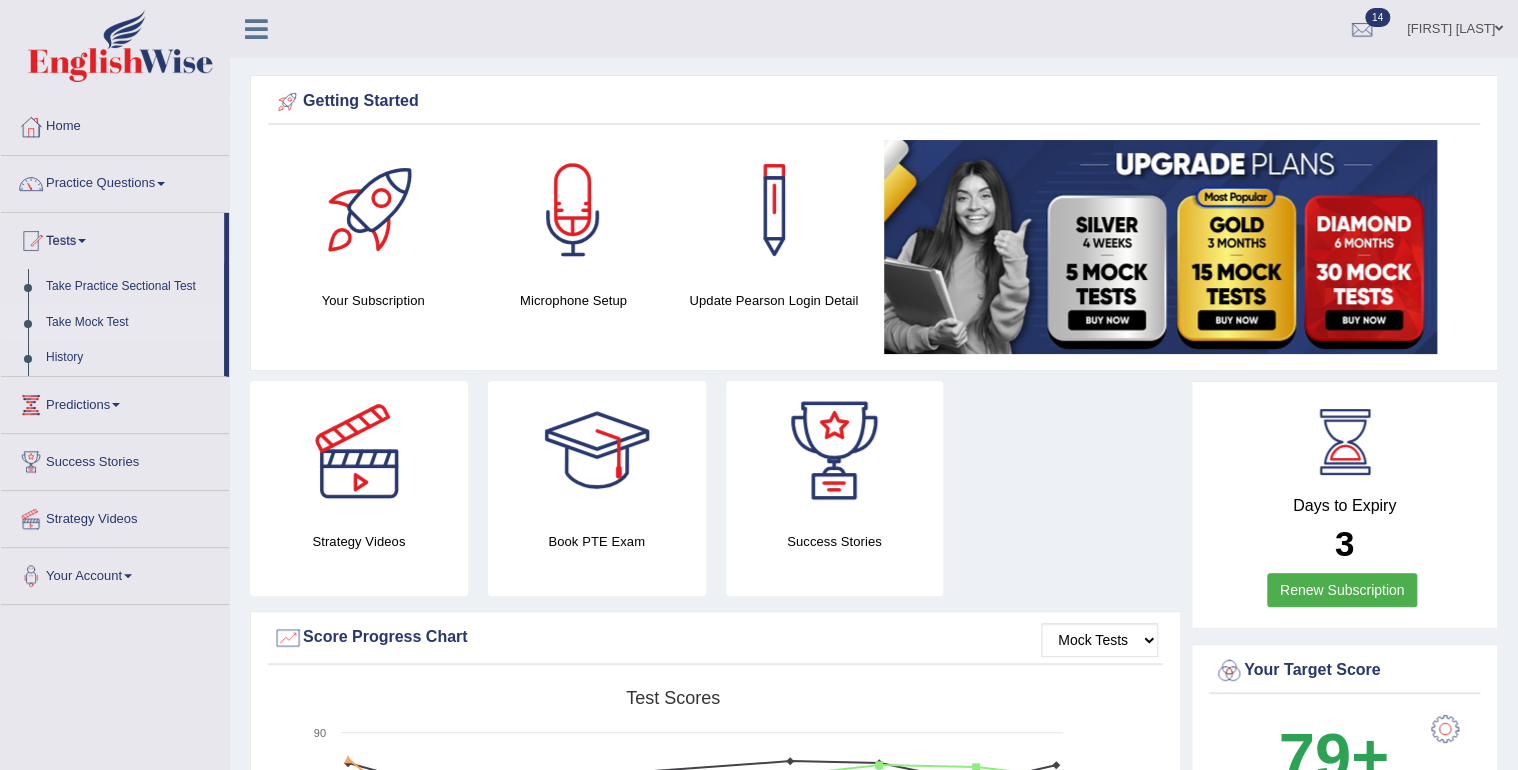 click on "Take Mock Test" at bounding box center [130, 323] 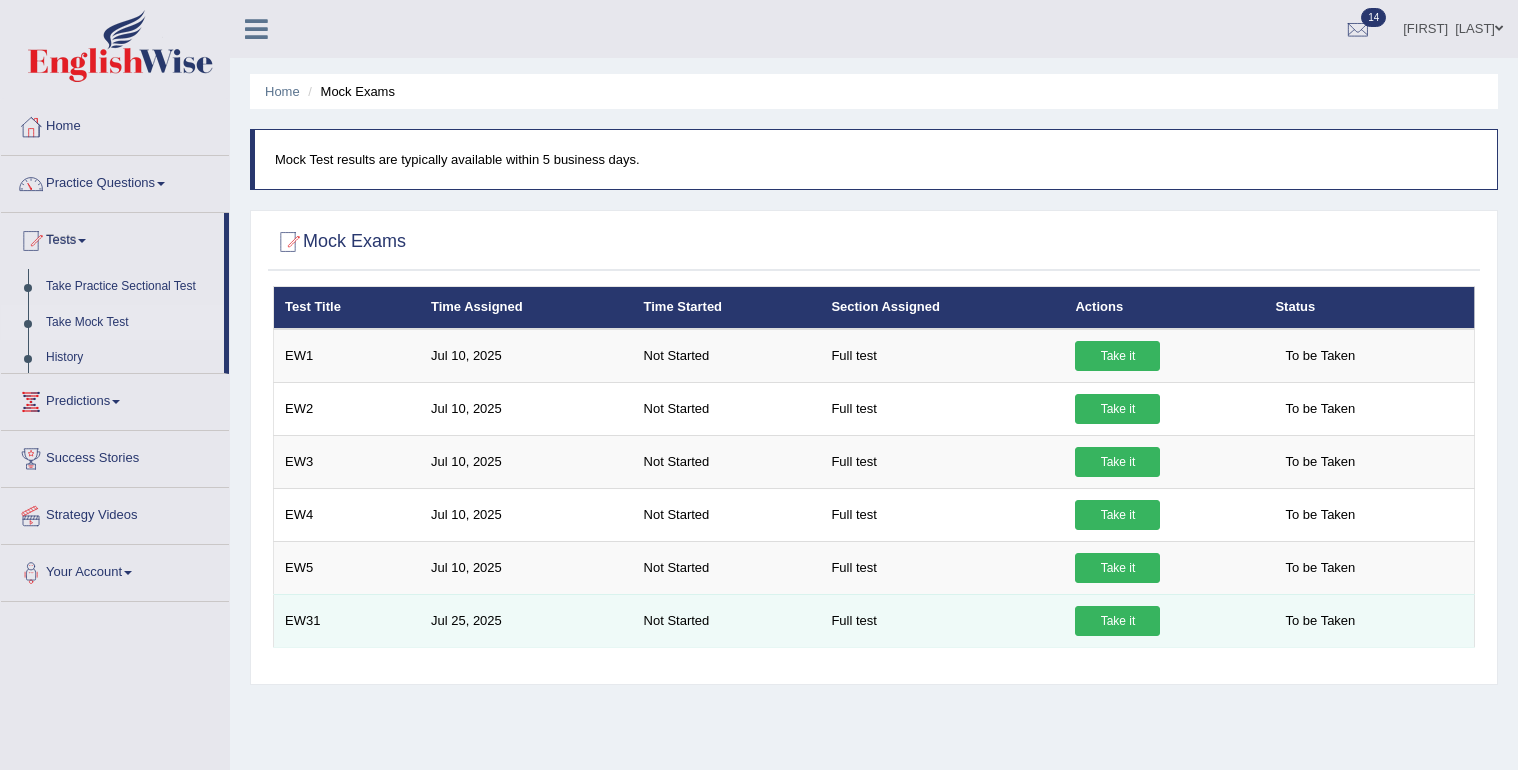 scroll, scrollTop: 0, scrollLeft: 0, axis: both 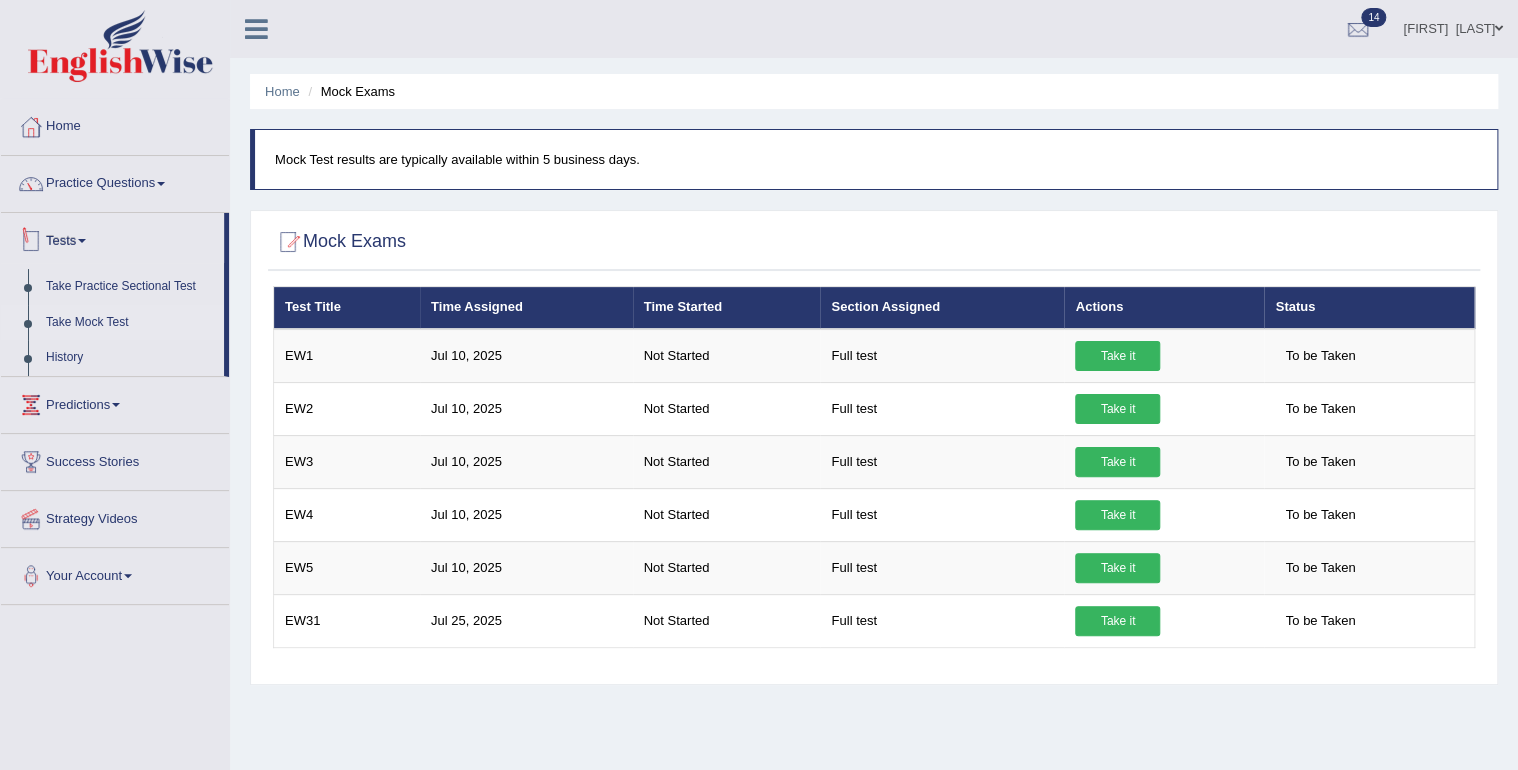 click on "Tests" at bounding box center (112, 238) 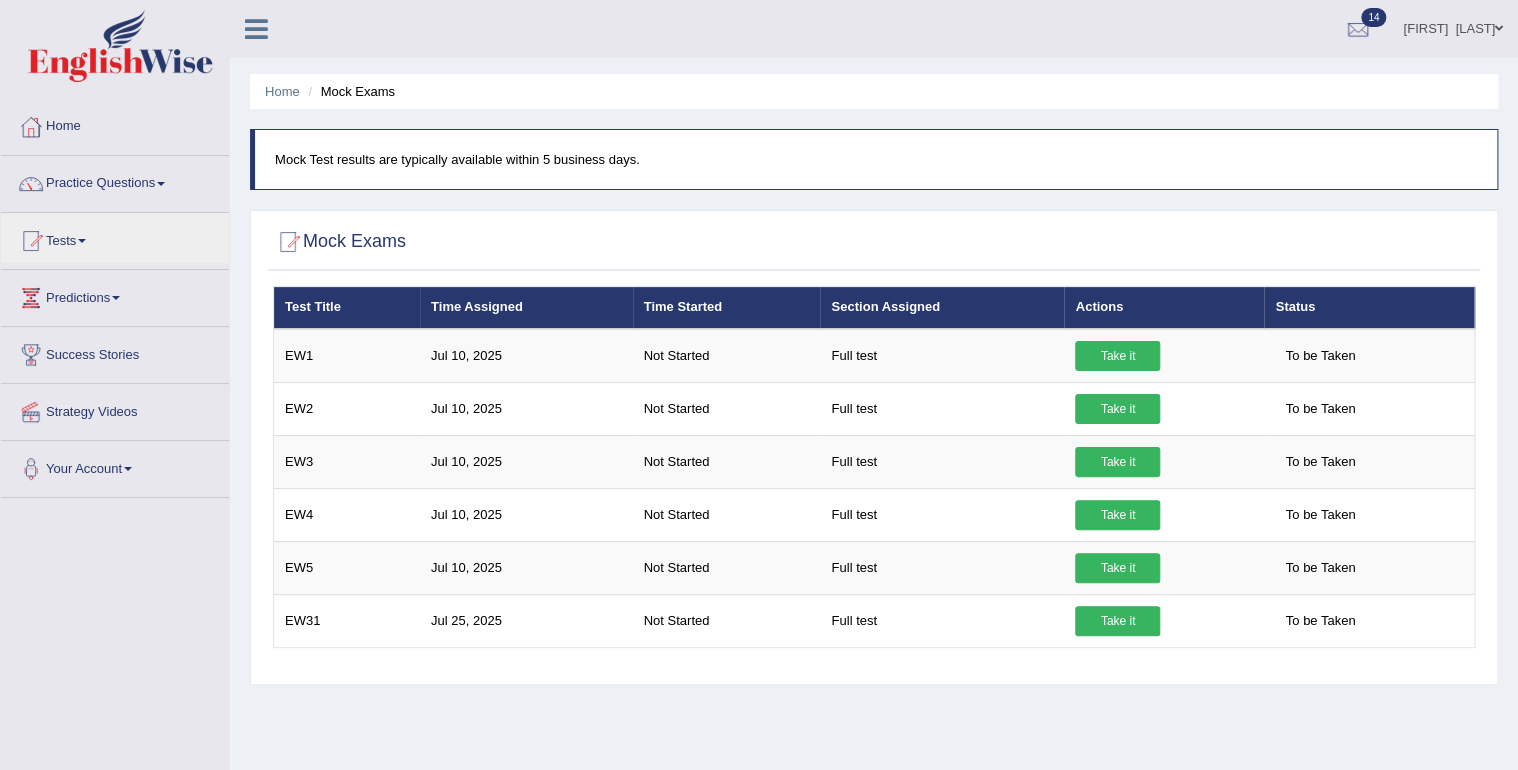 click on "[FIRST] [LAST]" at bounding box center [1453, 26] 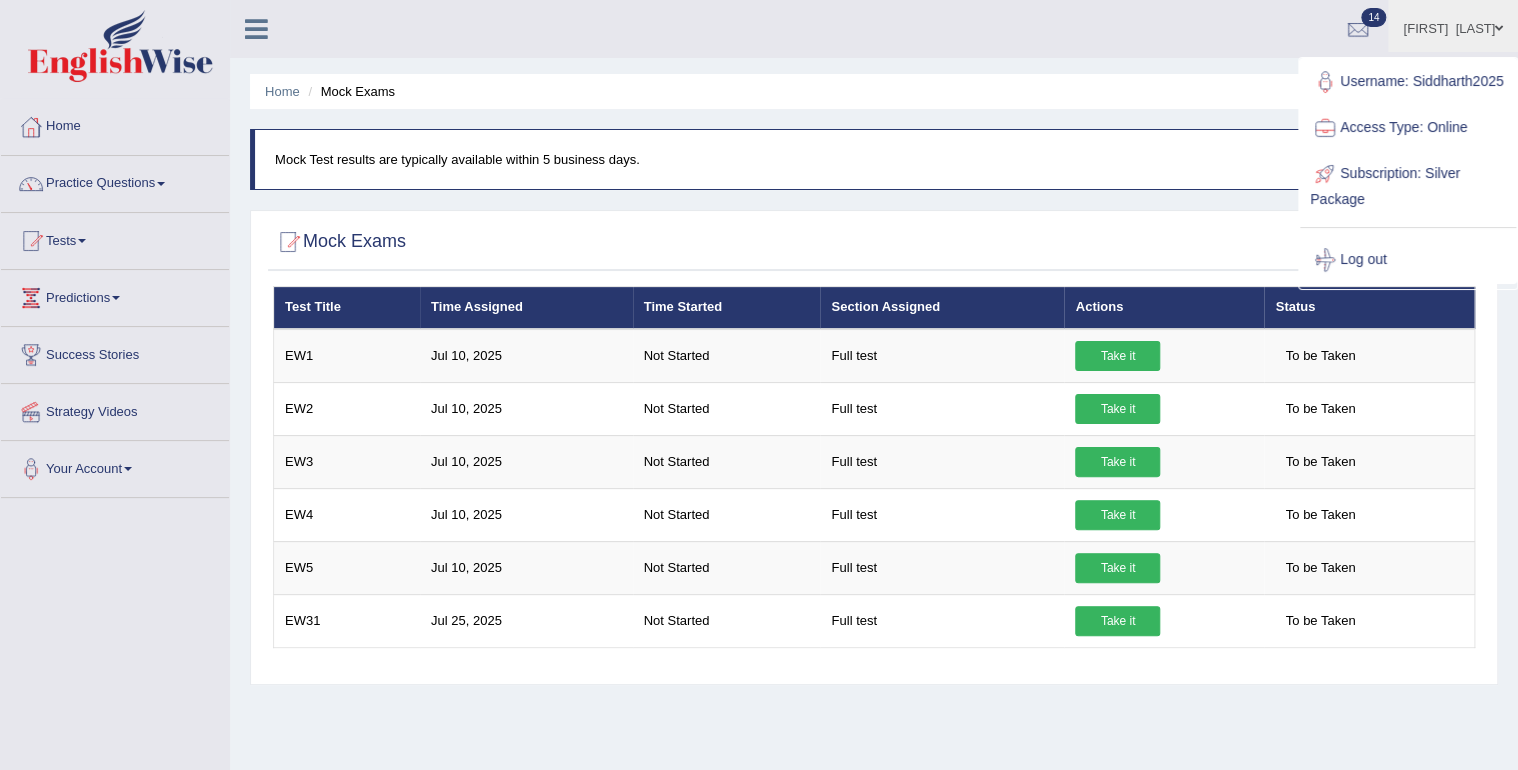 click on "Username: Siddharth2025" at bounding box center [1408, 82] 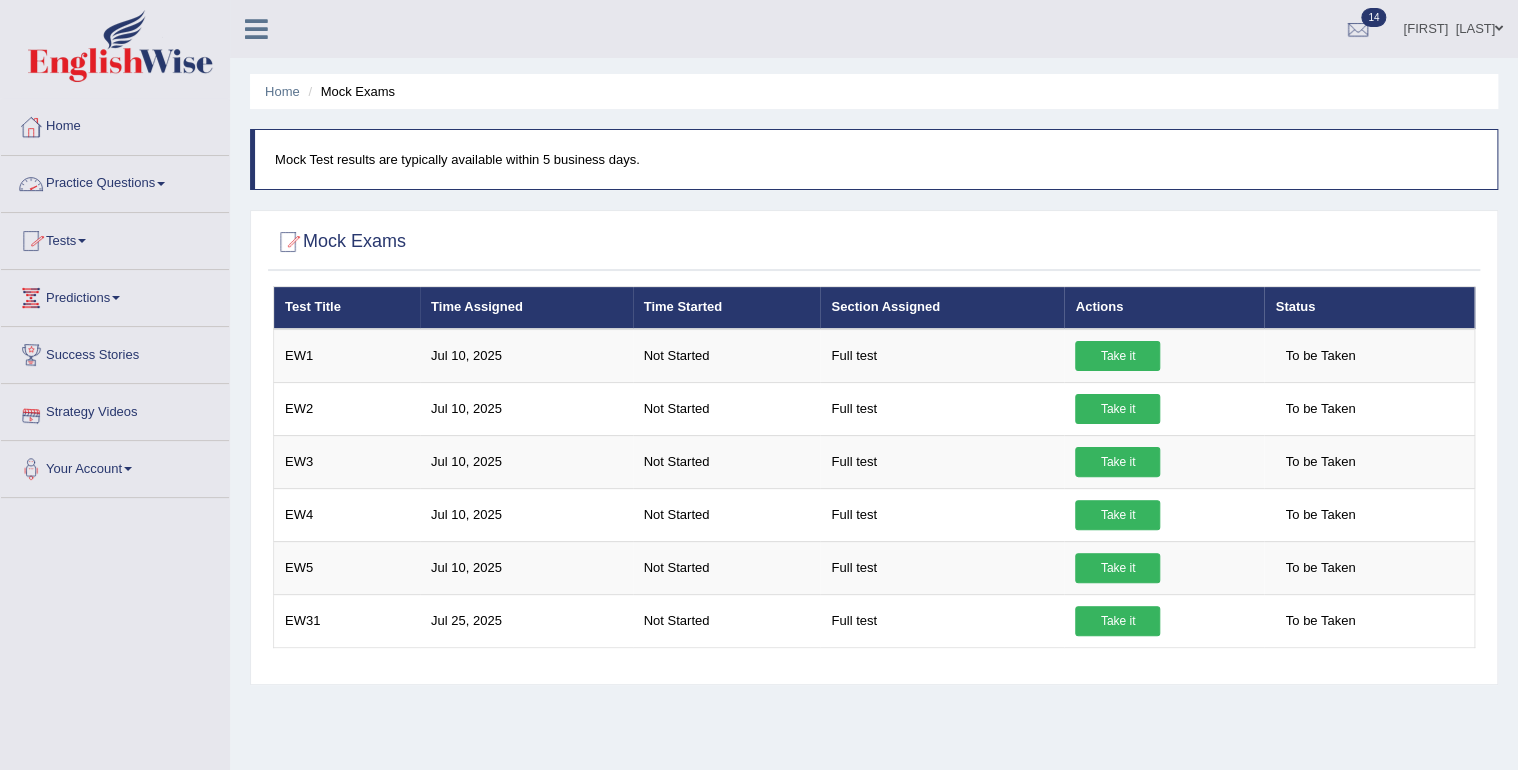 click on "Tests" at bounding box center (115, 238) 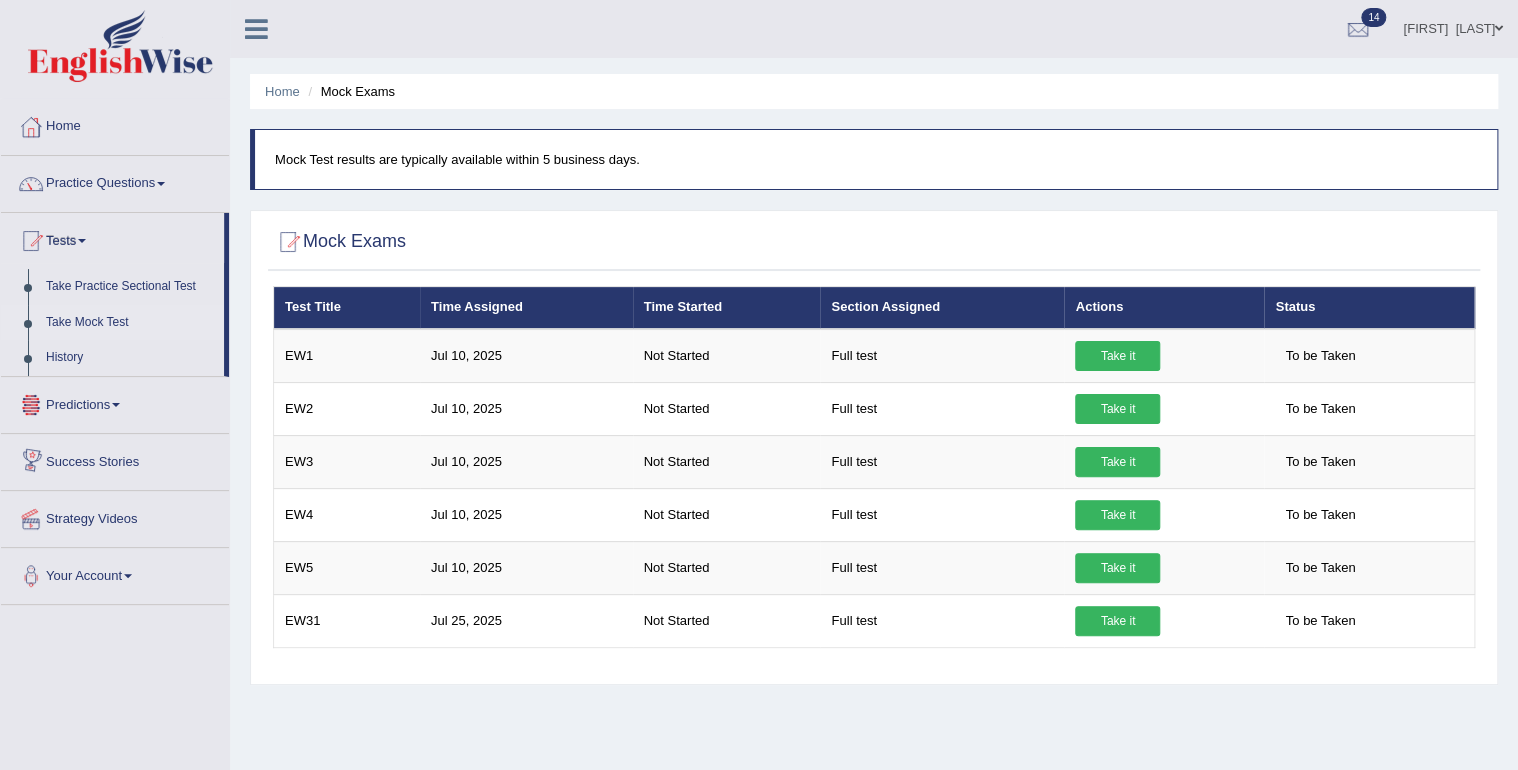 click on "Take Mock Test" at bounding box center [130, 323] 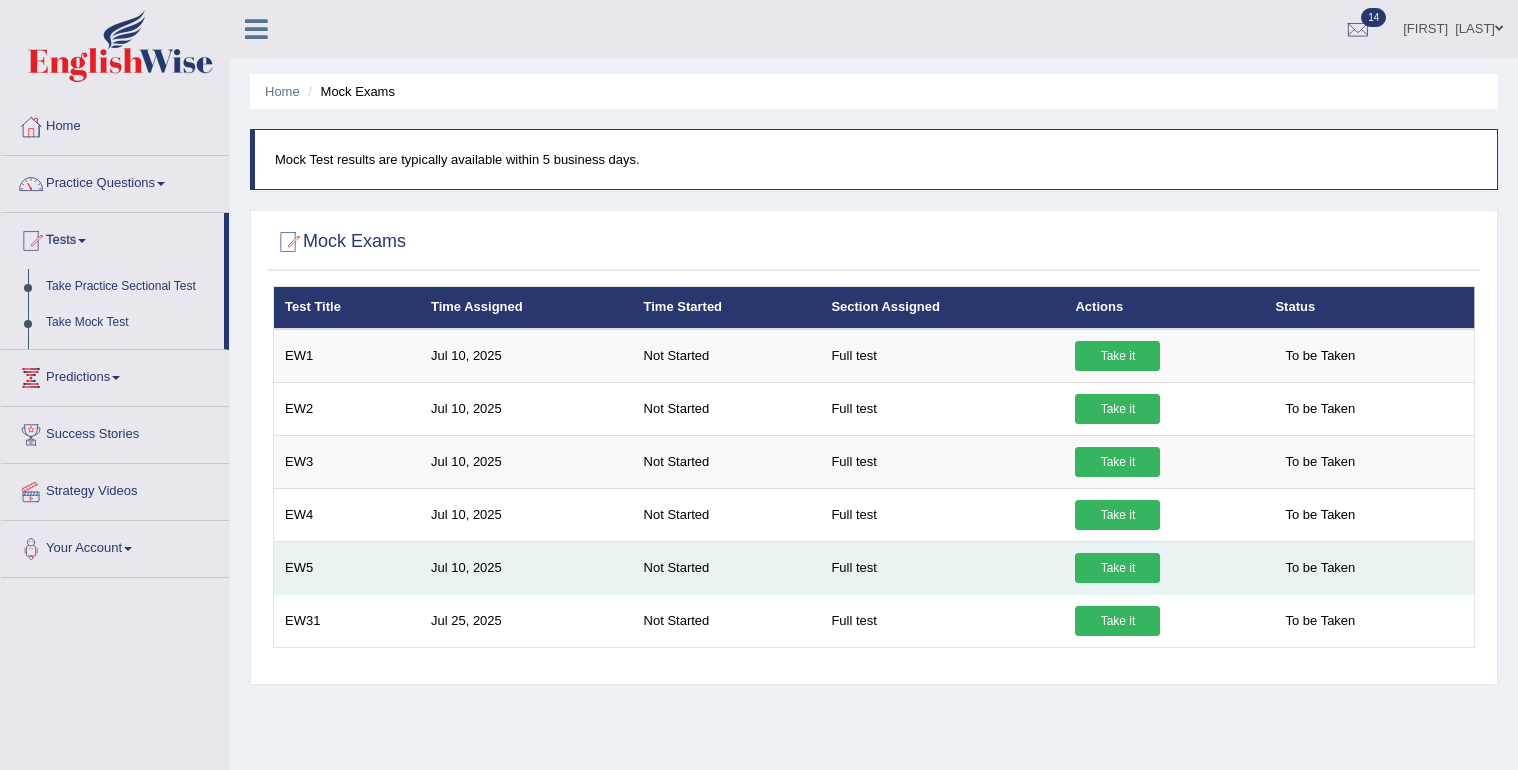 scroll, scrollTop: 0, scrollLeft: 0, axis: both 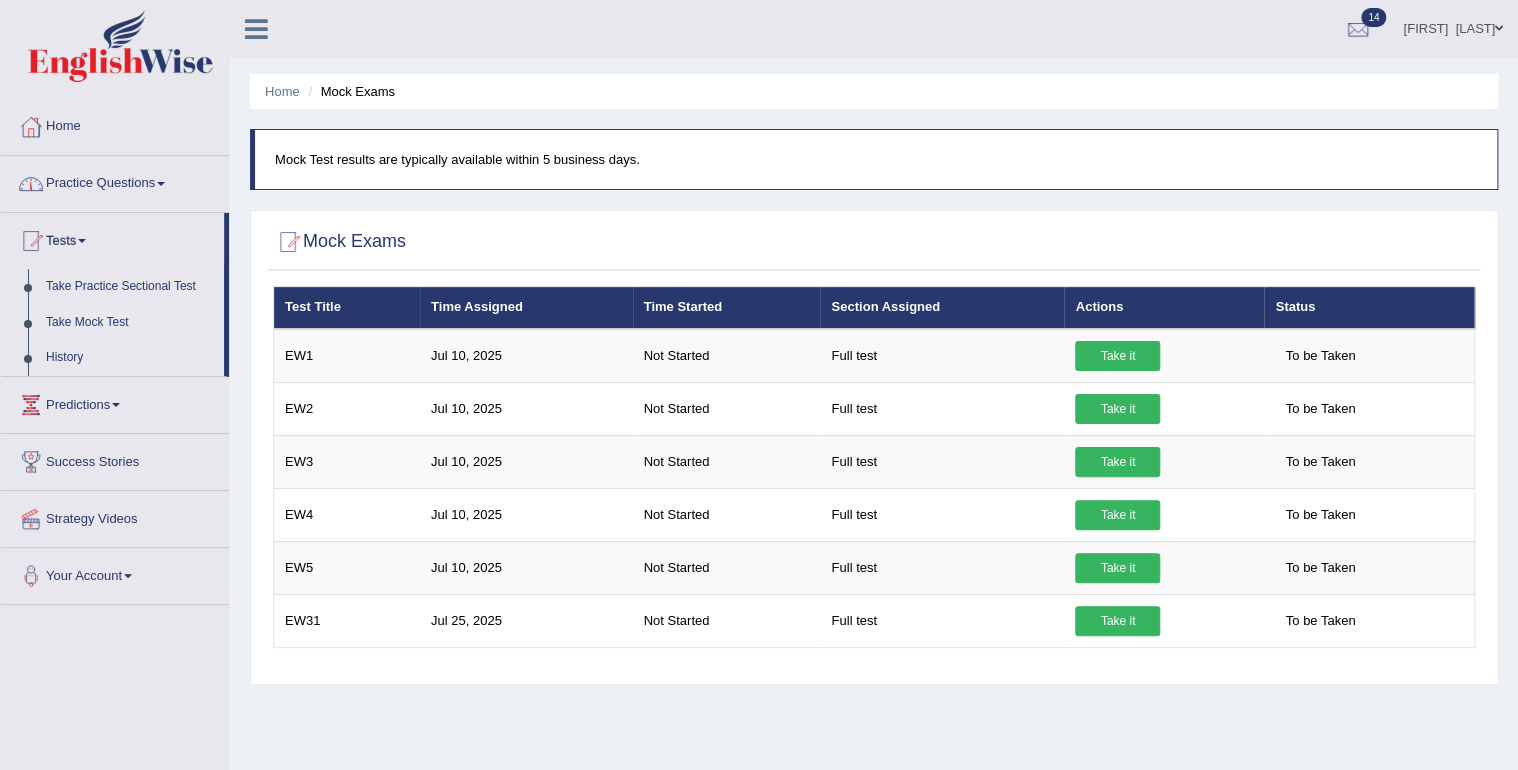 click on "Practice Questions" at bounding box center [115, 181] 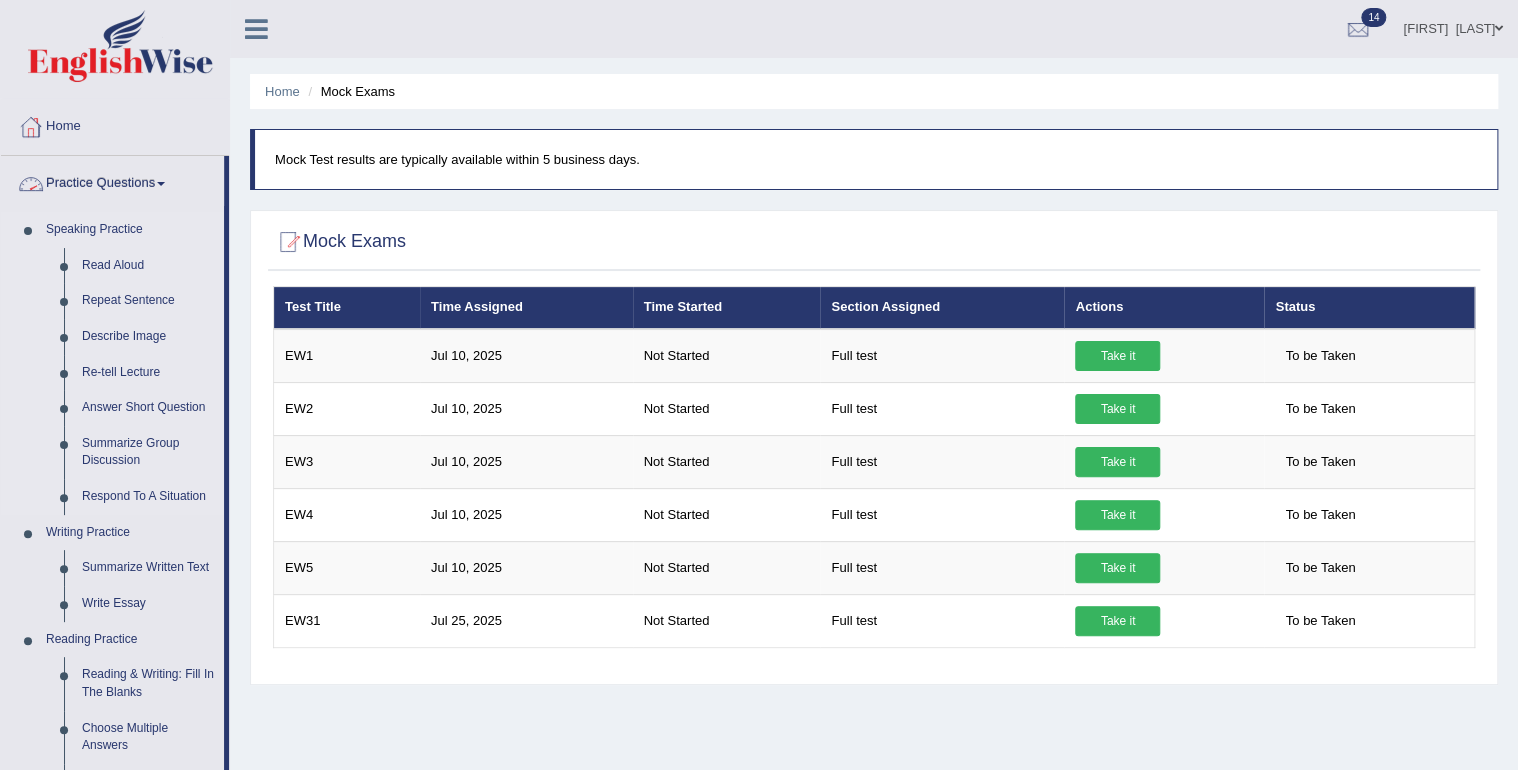 click on "Speaking Practice" at bounding box center (130, 230) 